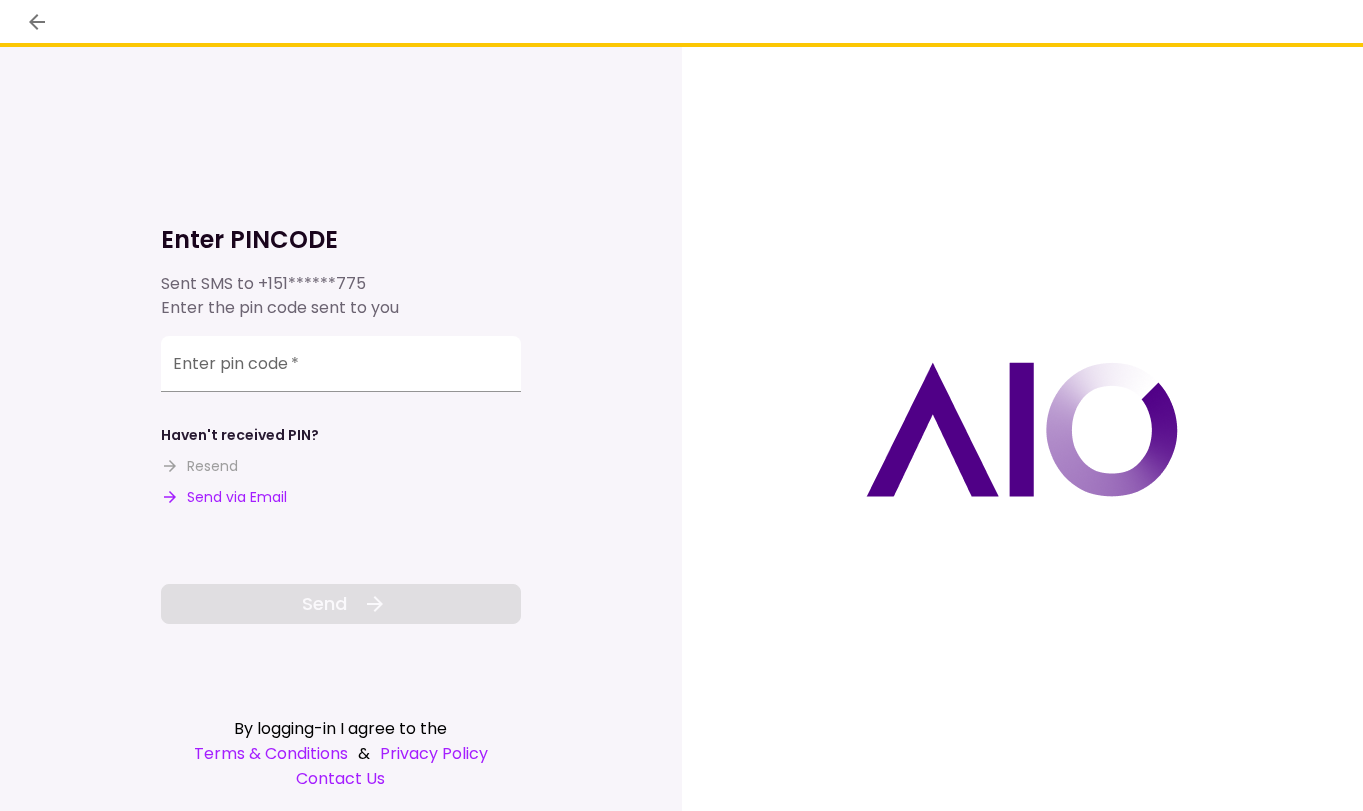 scroll, scrollTop: 0, scrollLeft: 0, axis: both 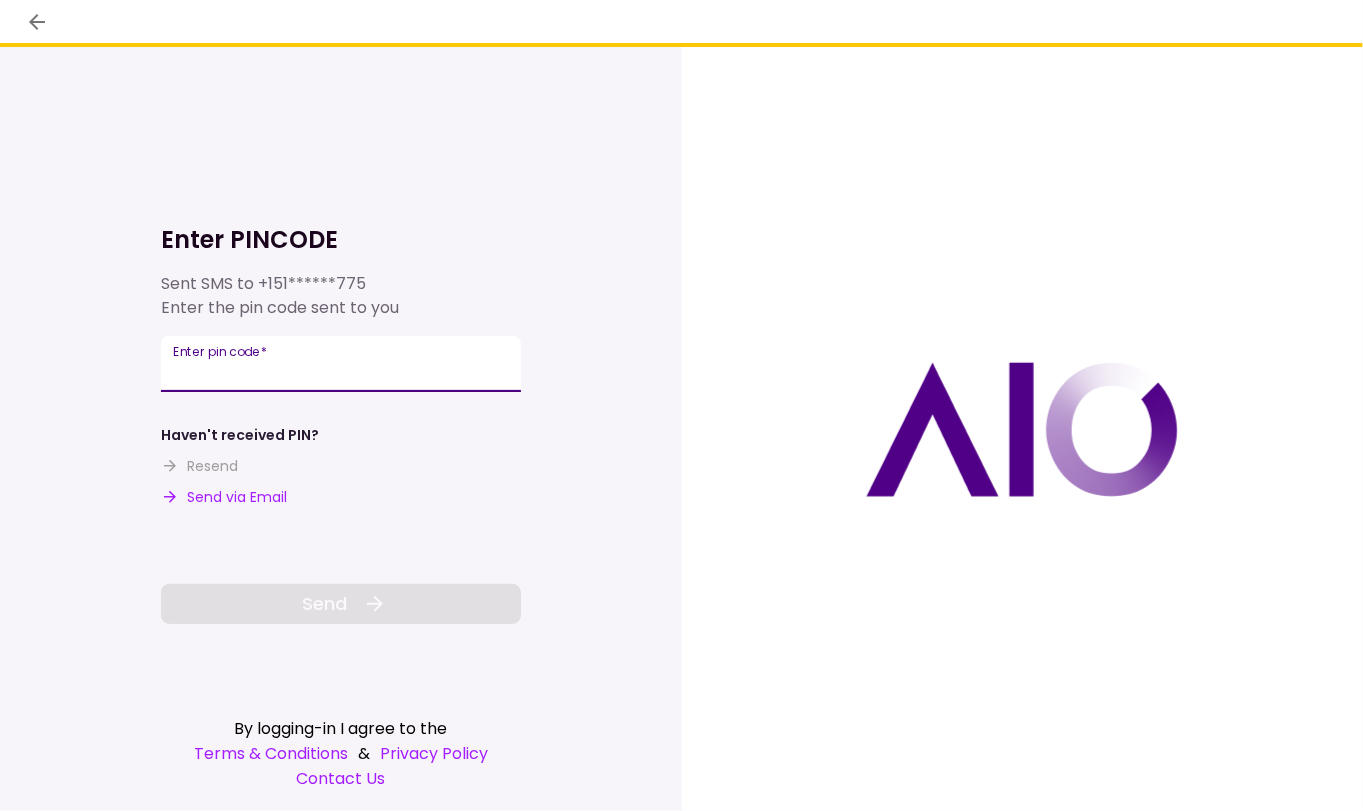 click on "Enter pin code   *" at bounding box center [341, 364] 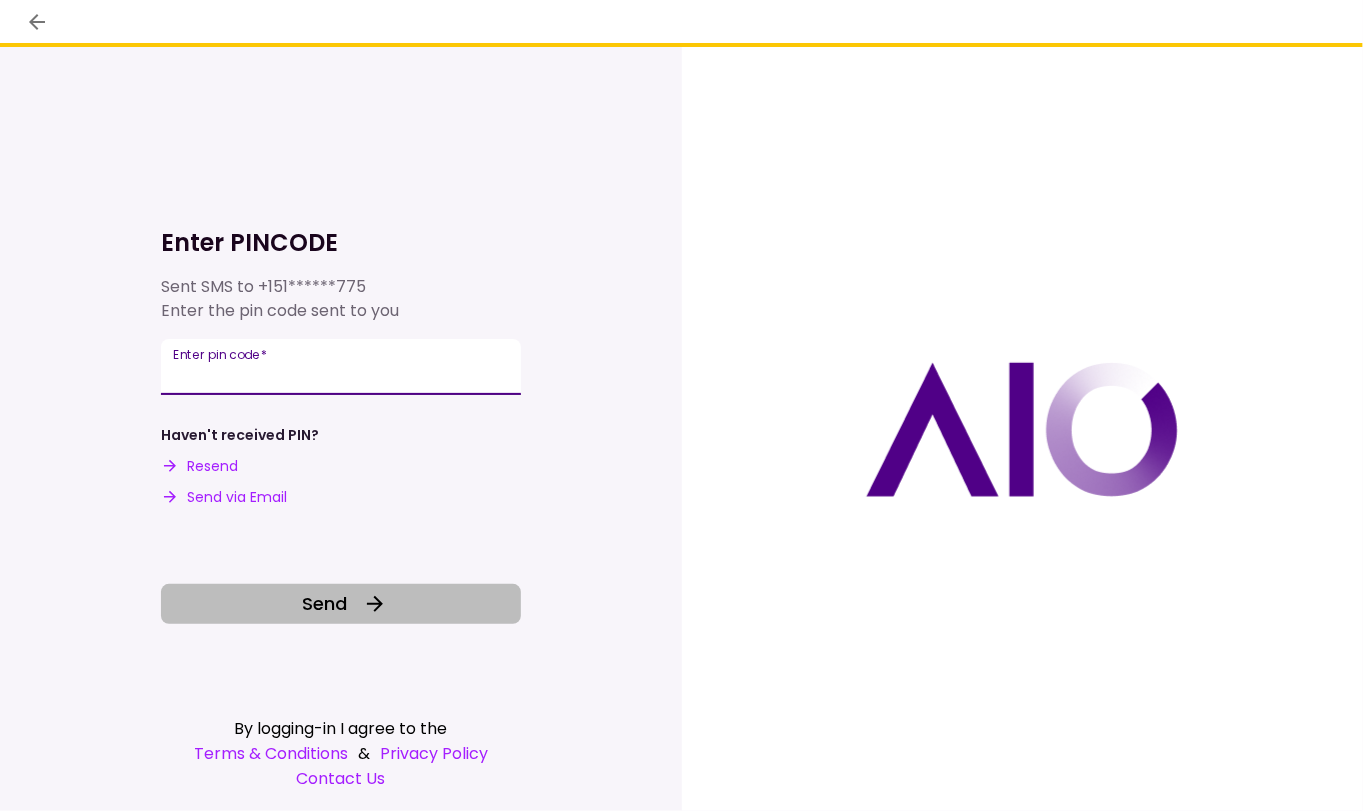 type on "******" 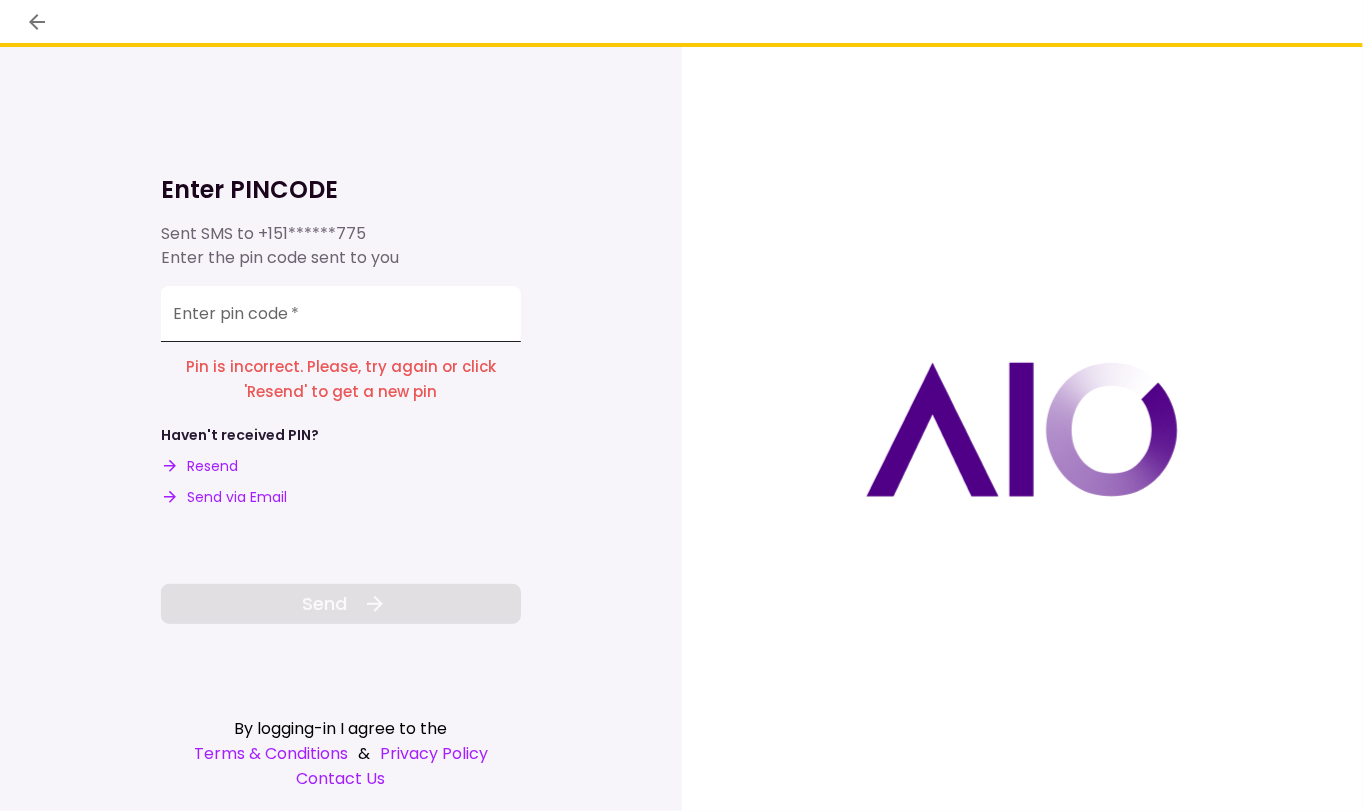 click on "Enter pin code   *" at bounding box center (341, 314) 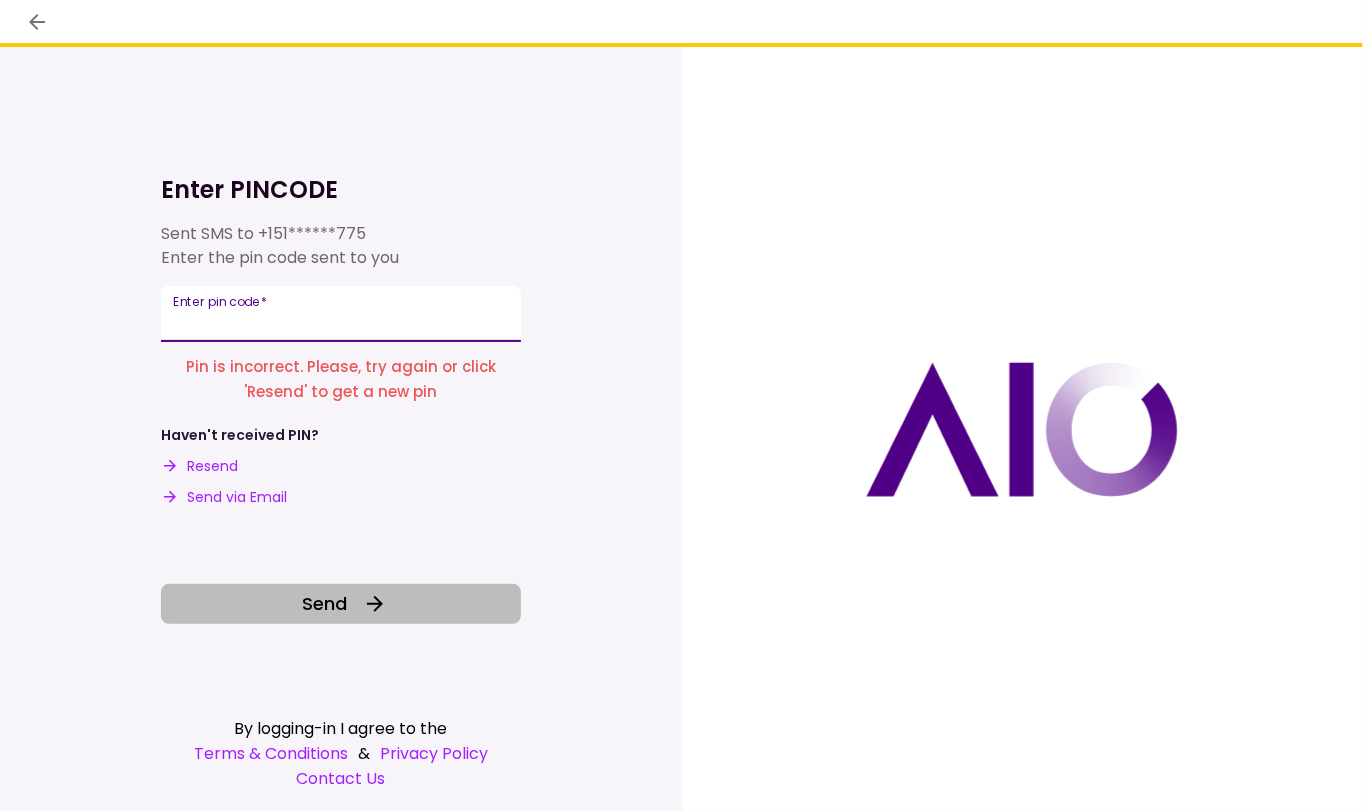 type on "******" 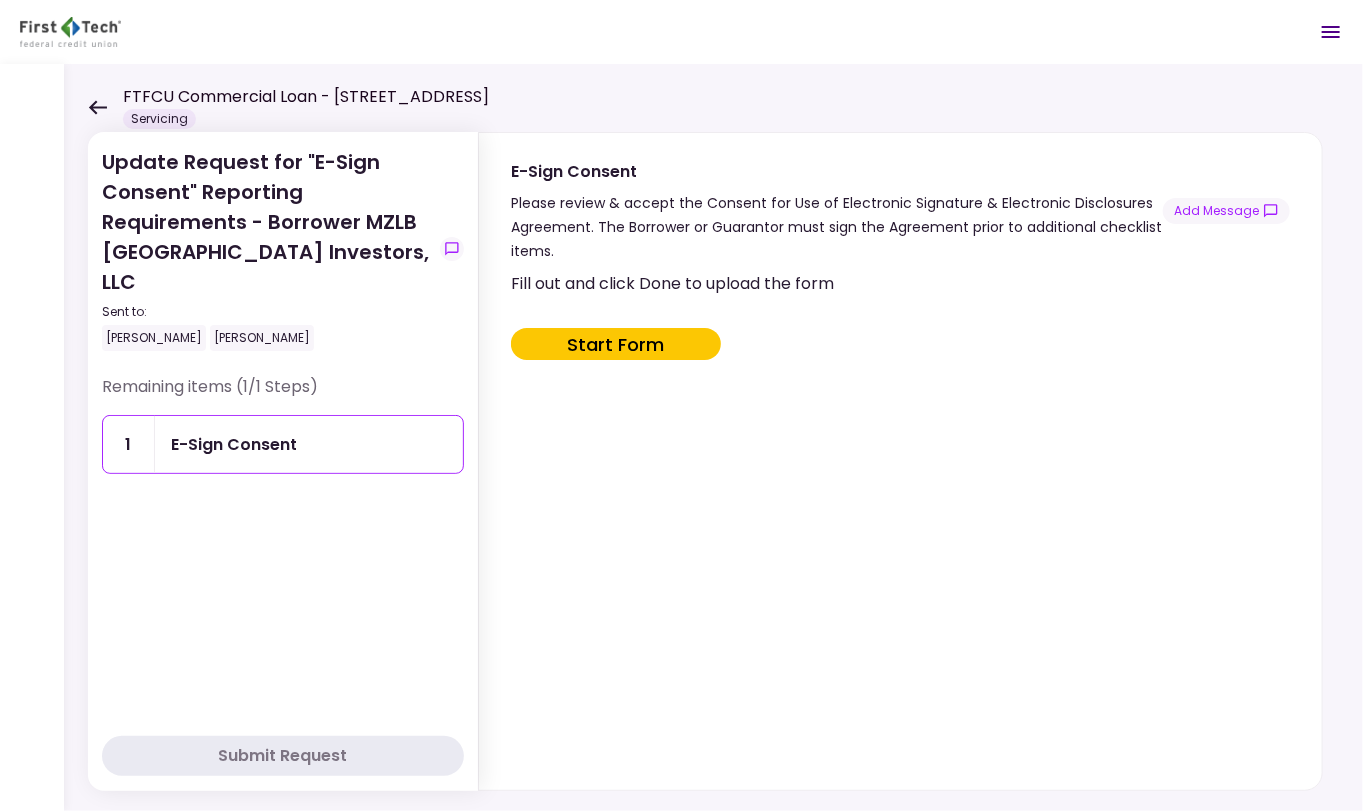 click on "Start Form" at bounding box center [616, 344] 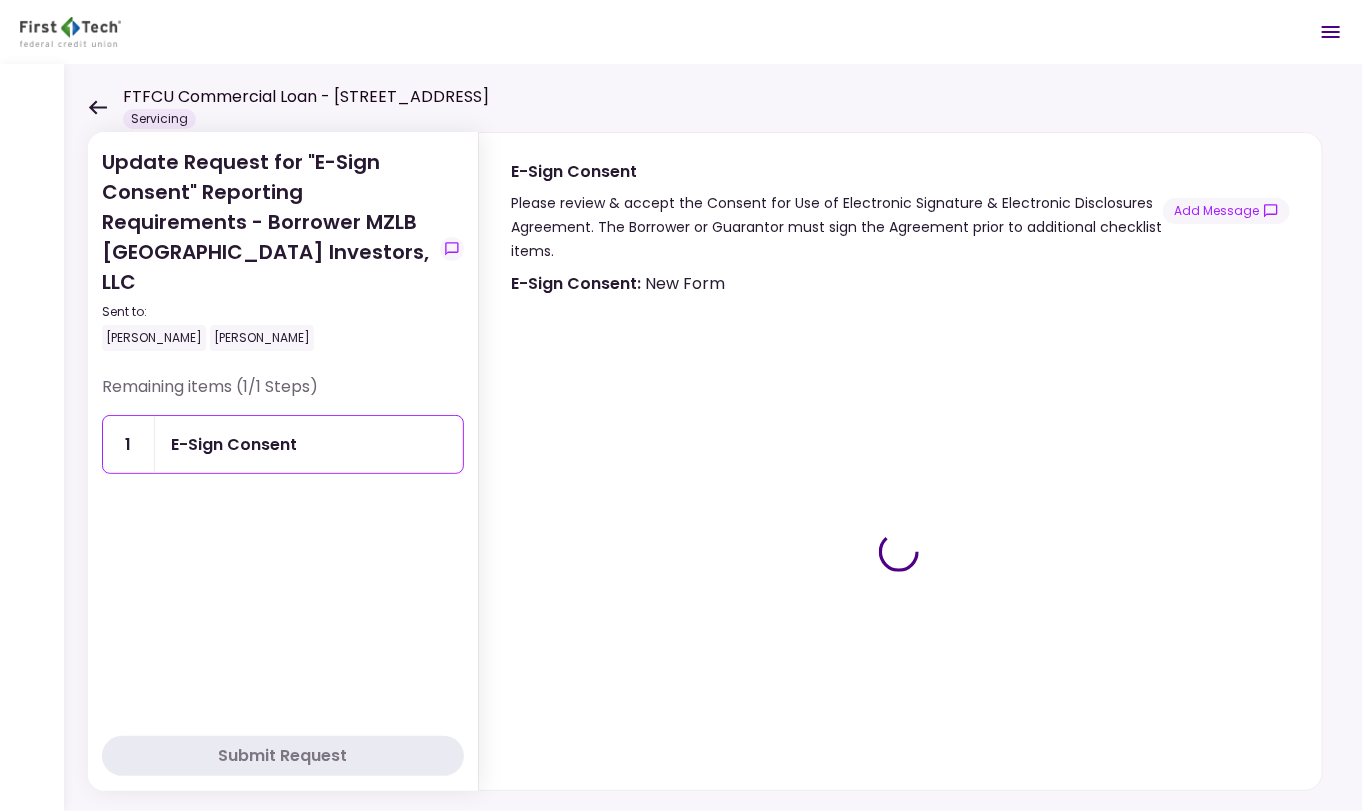 type on "***" 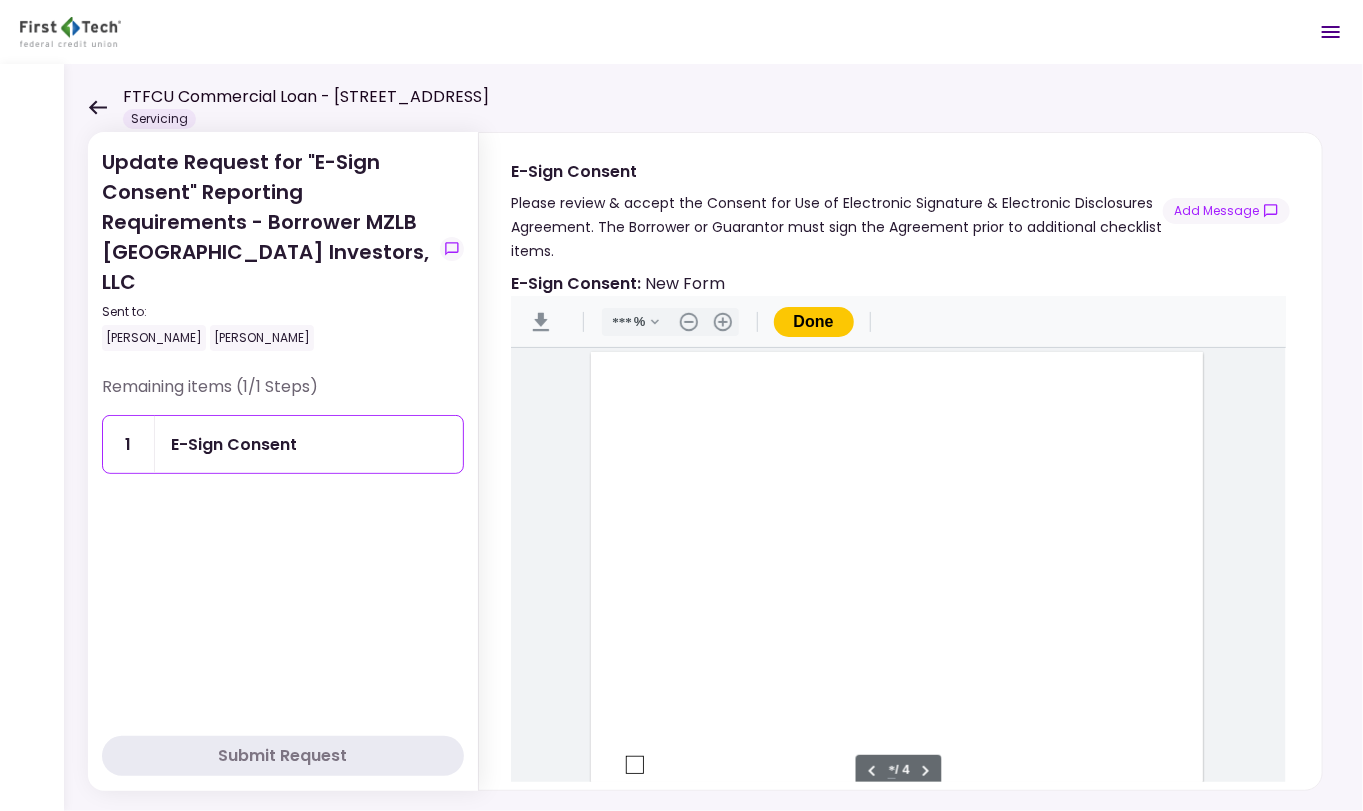 type on "*" 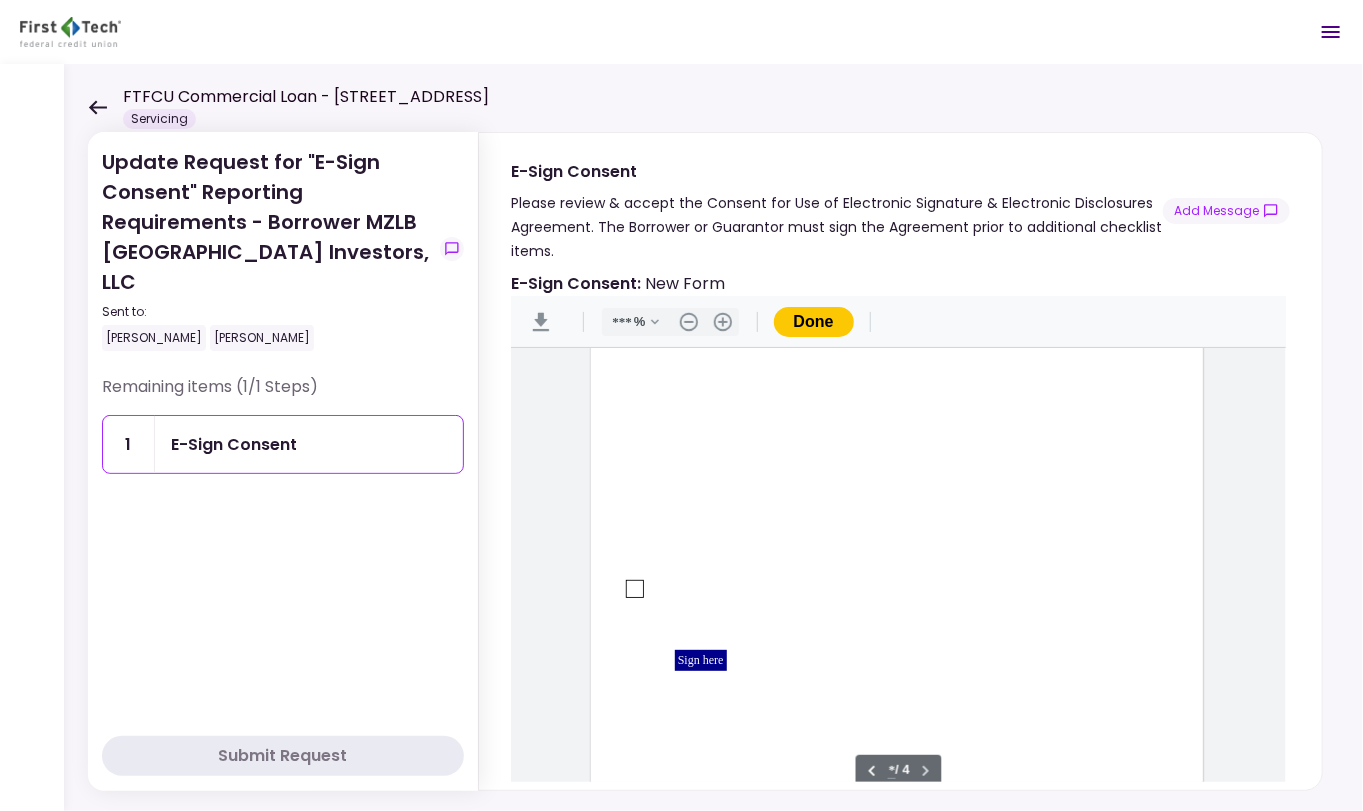 scroll, scrollTop: 2580, scrollLeft: 0, axis: vertical 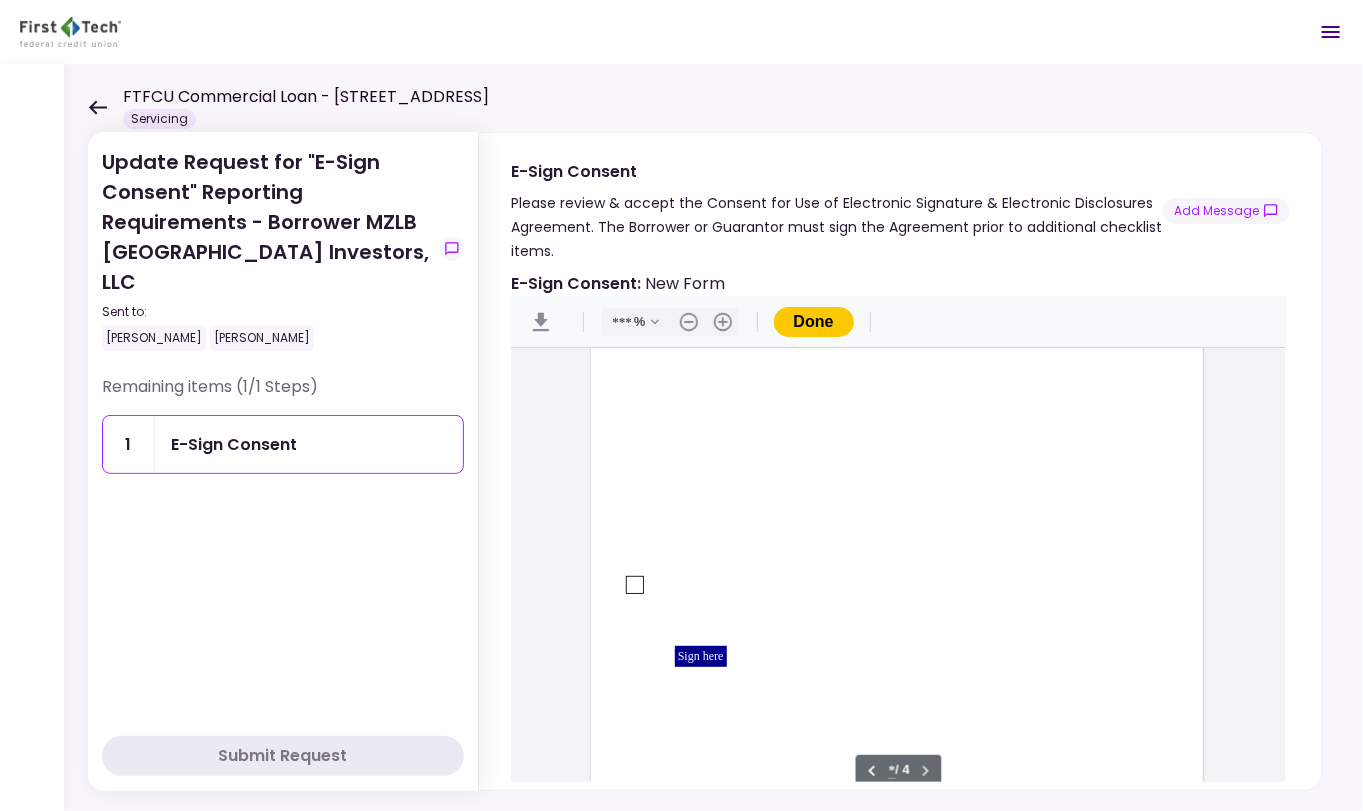 click at bounding box center [635, 585] 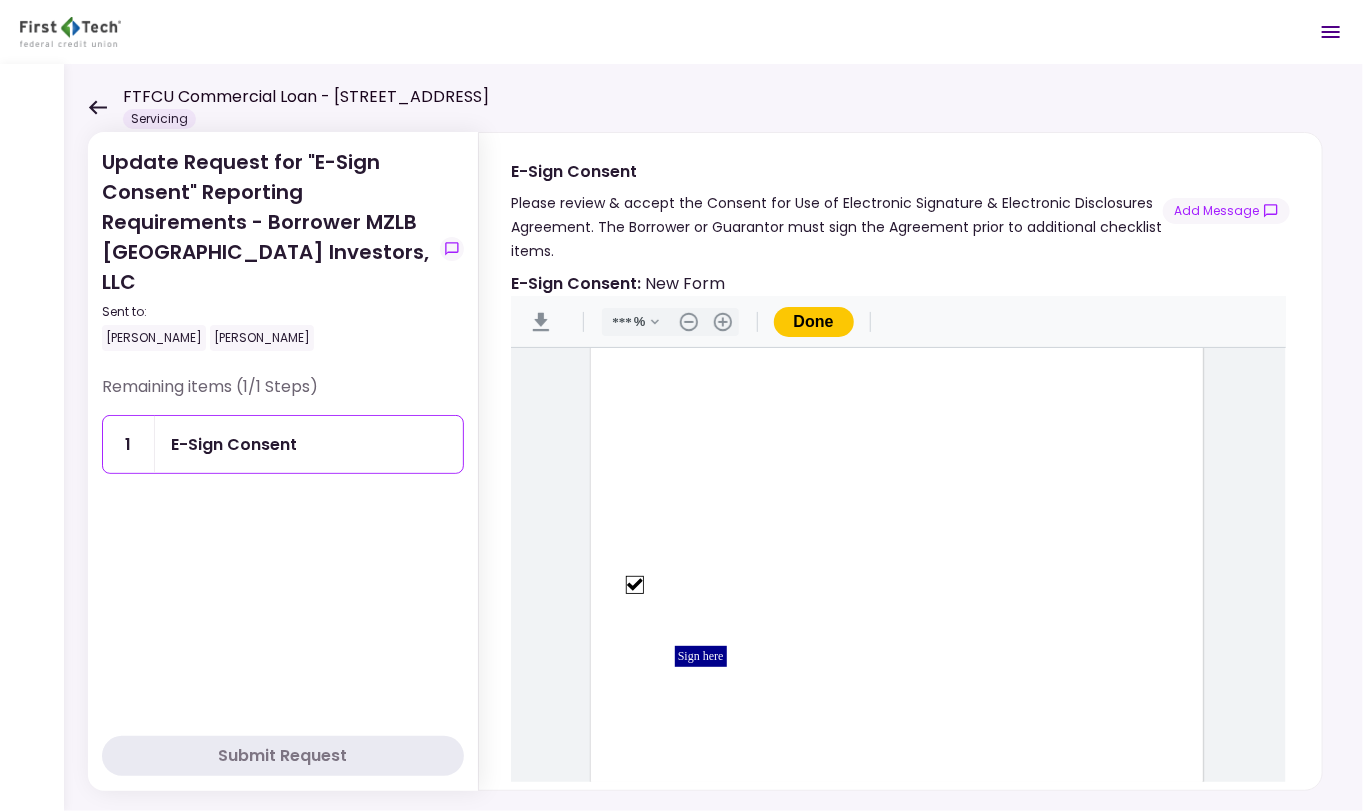 click on "Sign here" at bounding box center (701, 656) 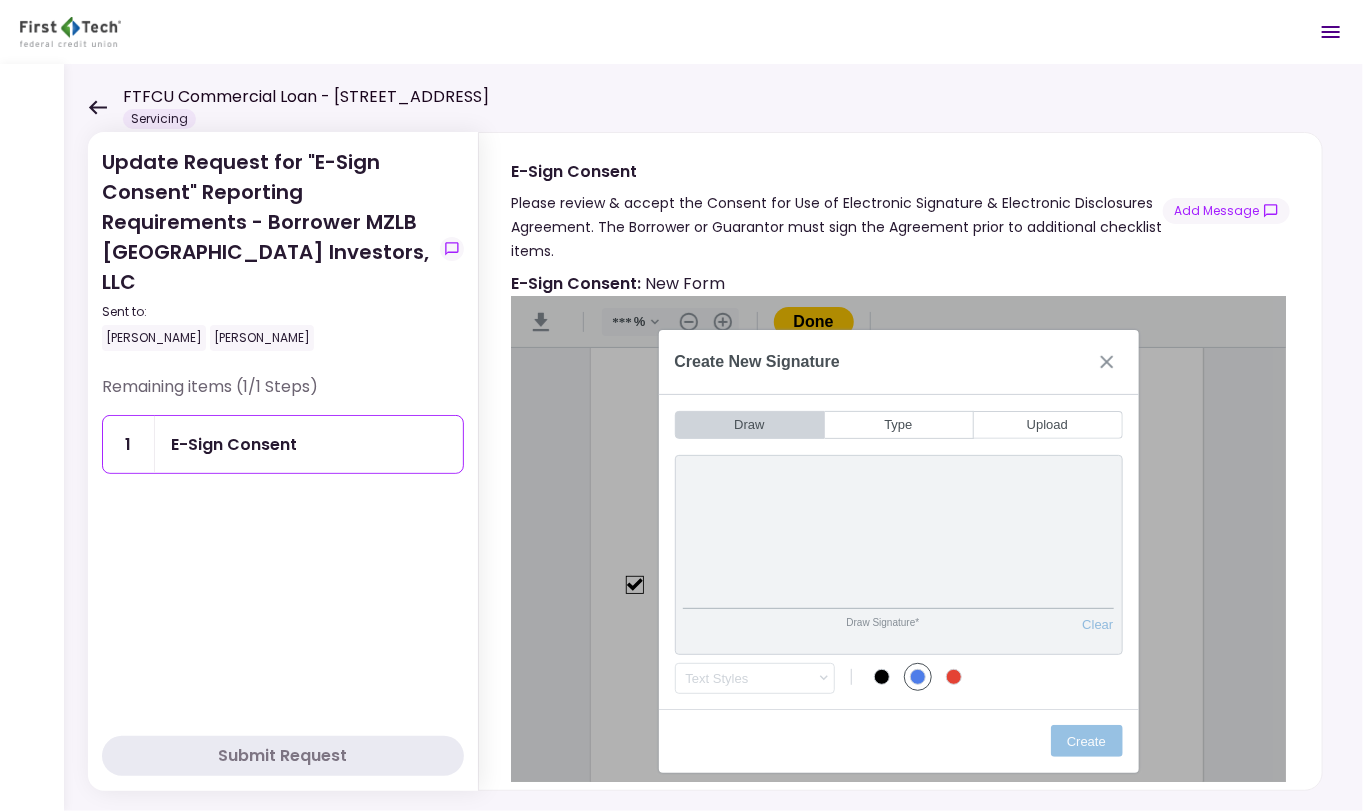 click on "Draw" at bounding box center (750, 425) 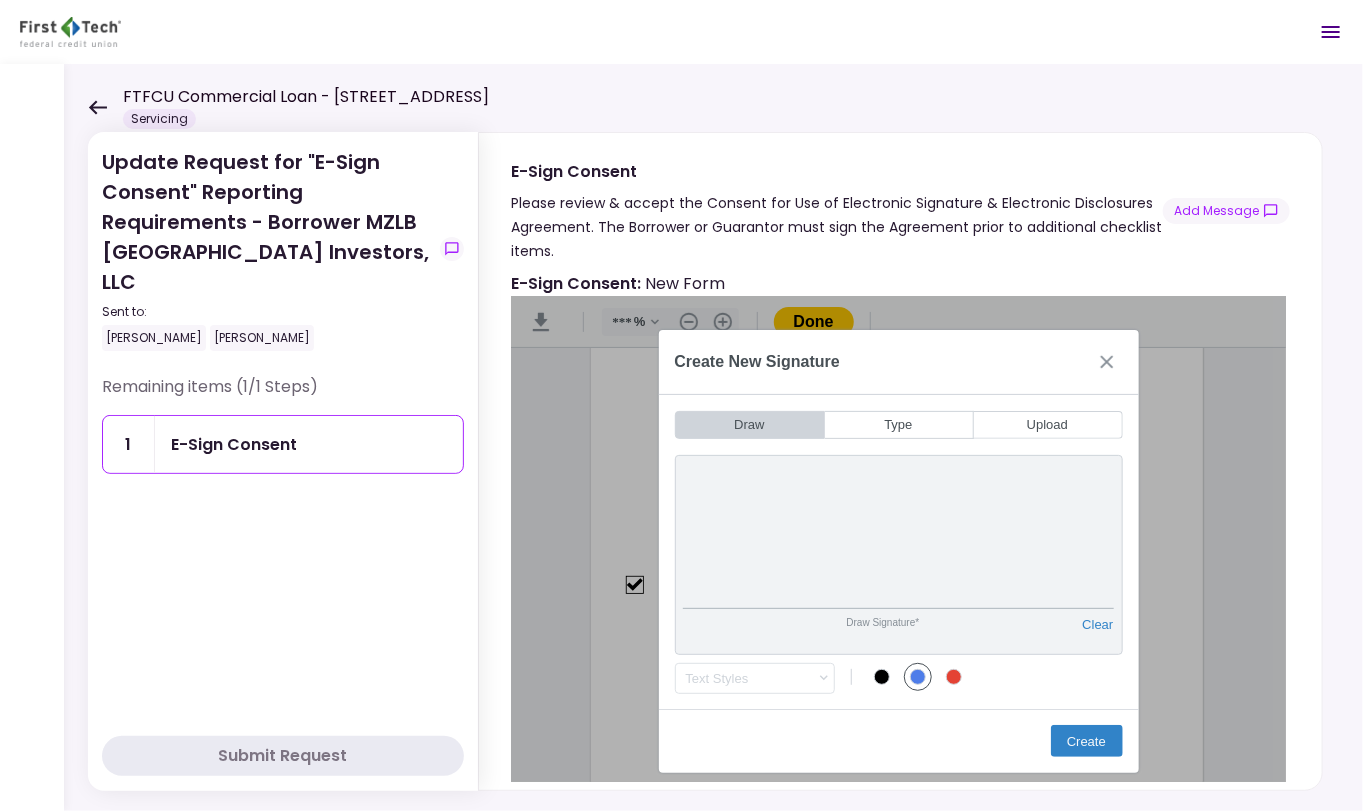 click on "Draw Signature* Clear" at bounding box center (899, 555) 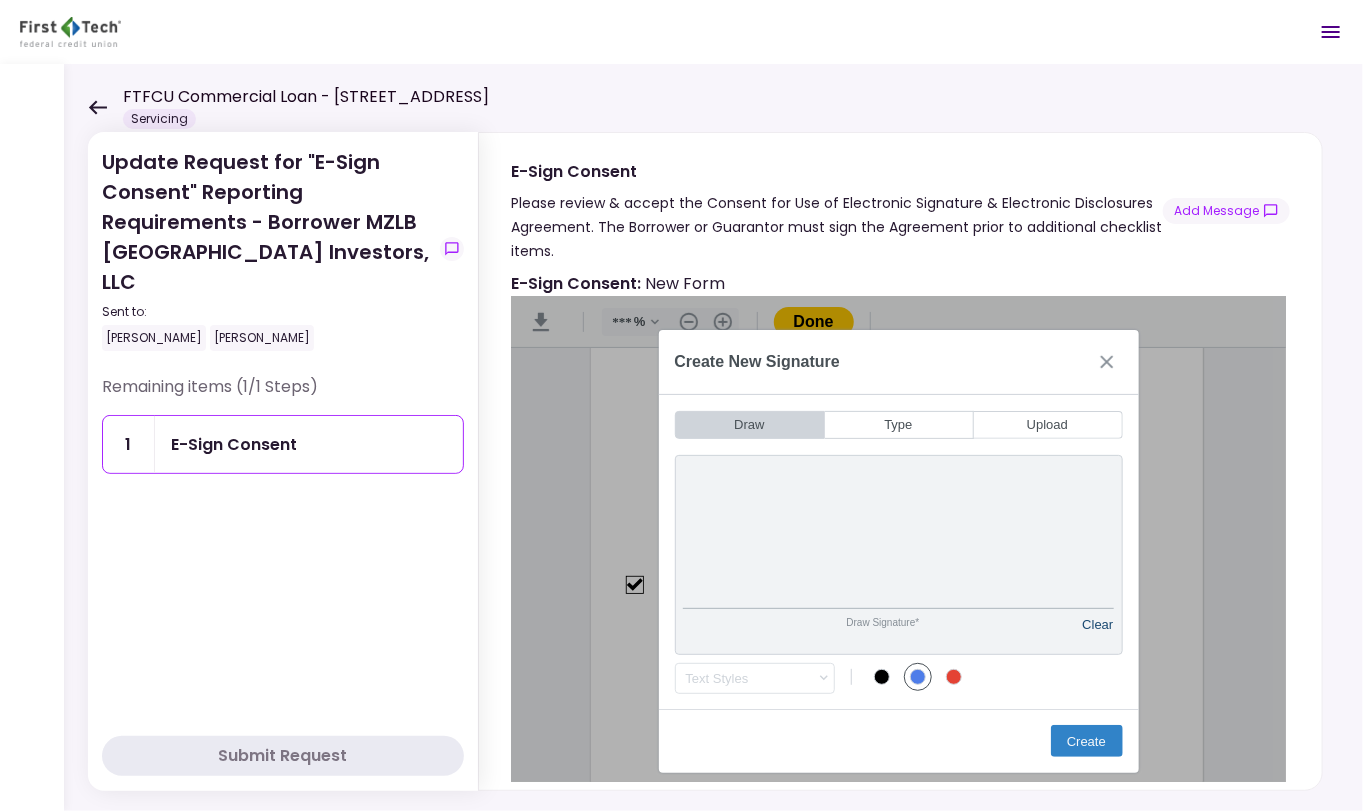 click on "Clear" at bounding box center [1097, 631] 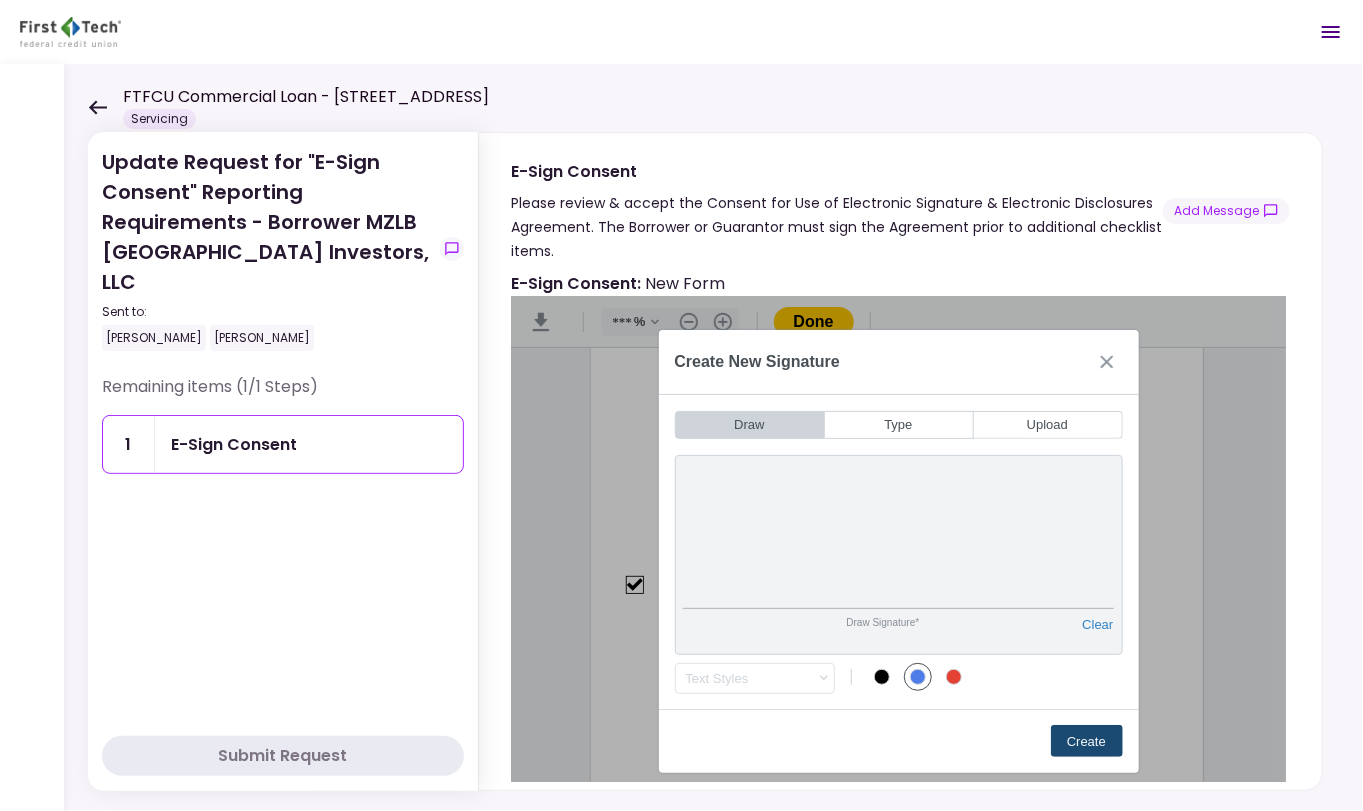 click on "Create" at bounding box center (1087, 741) 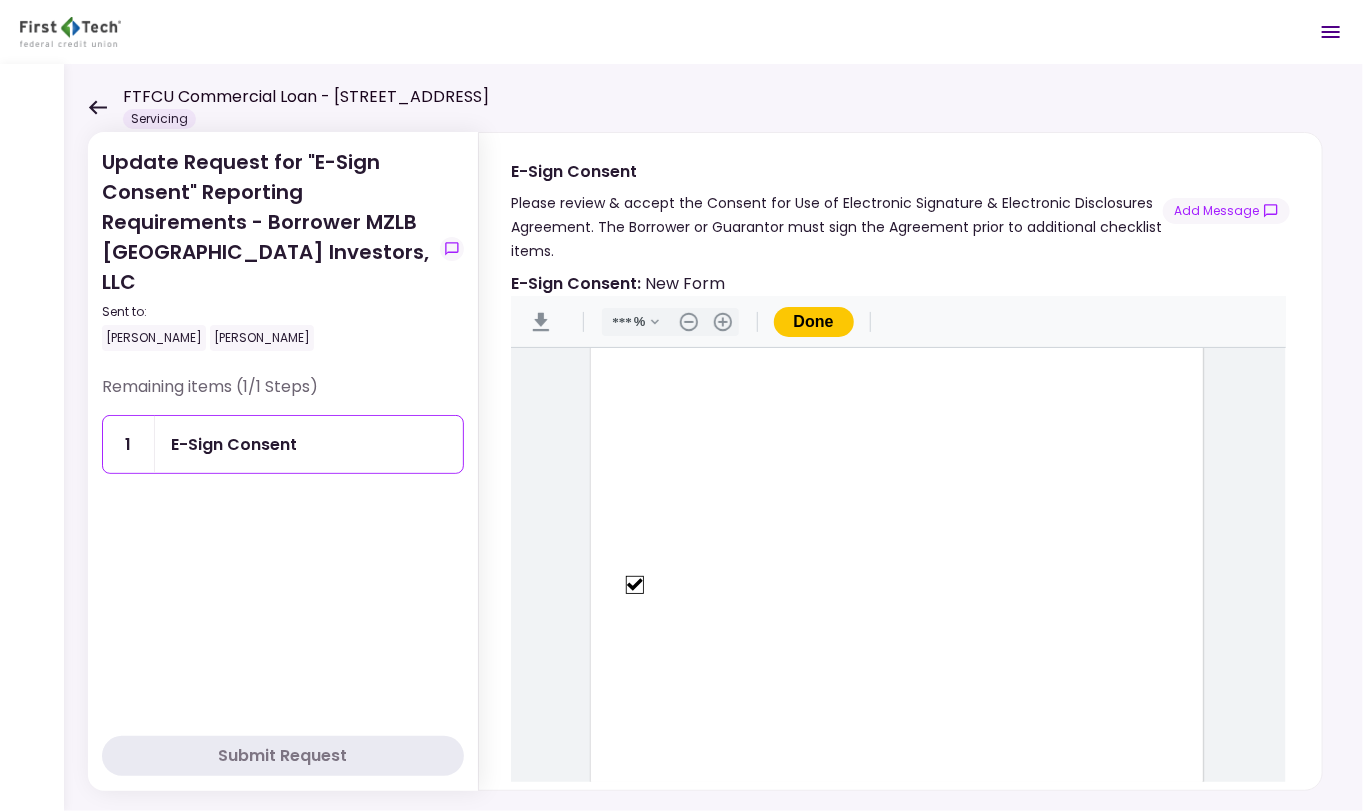 click on "Done" at bounding box center [814, 322] 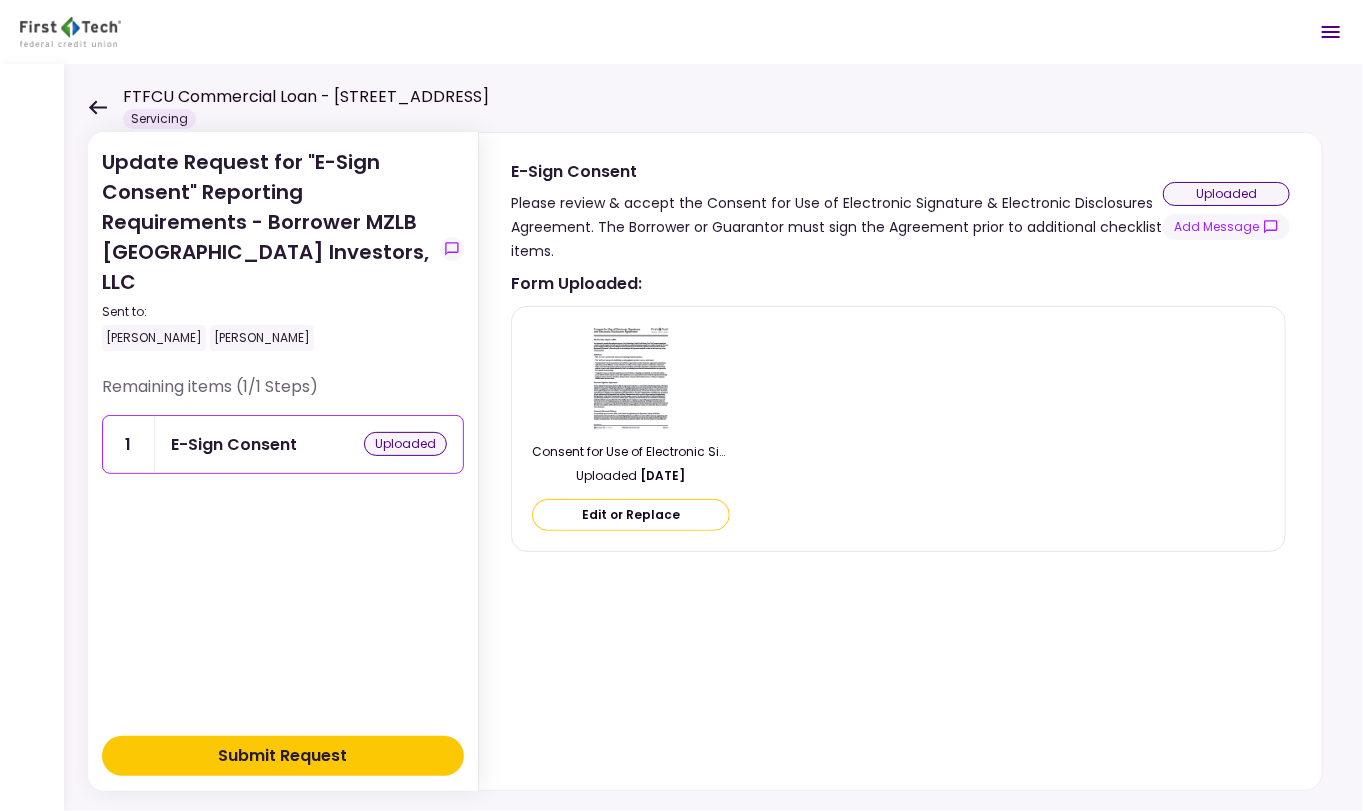 click on "Submit Request" at bounding box center [283, 756] 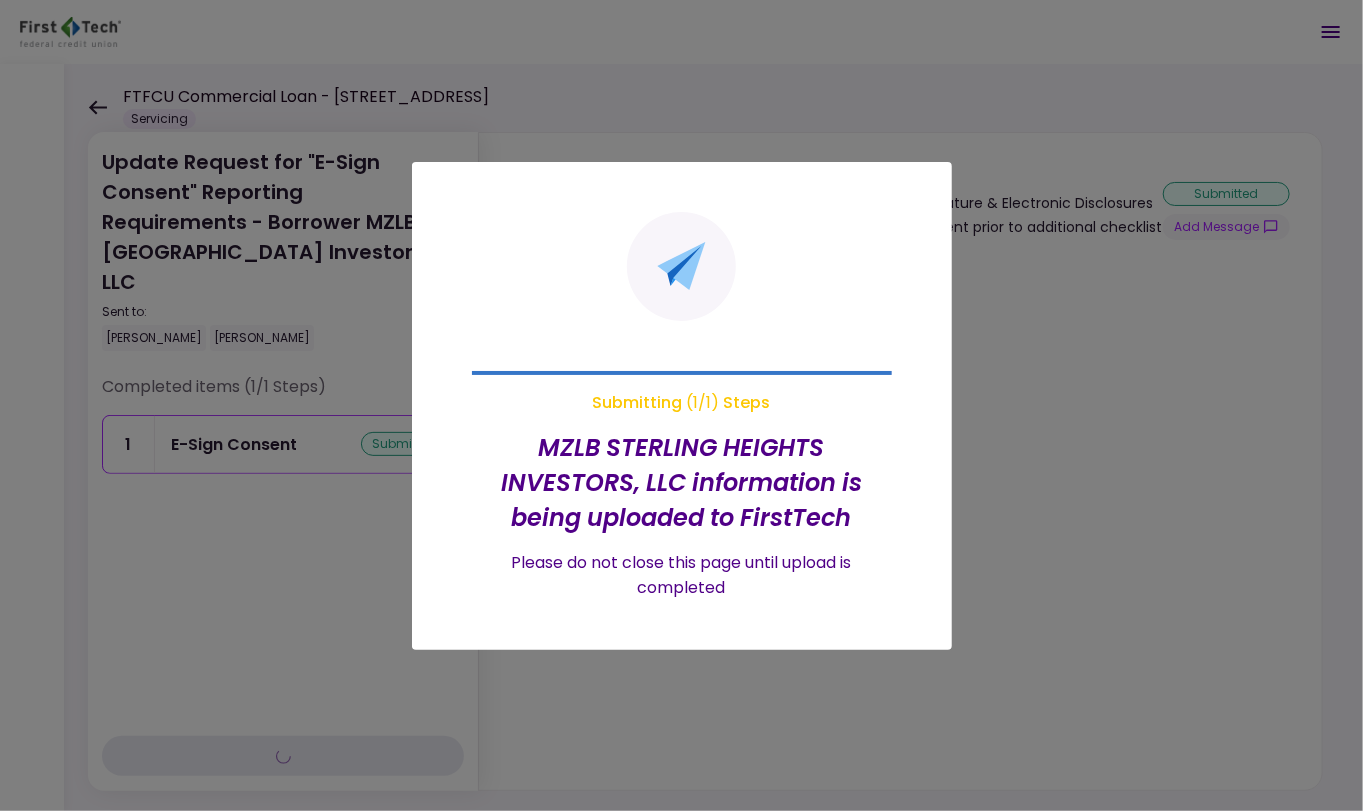 type on "***" 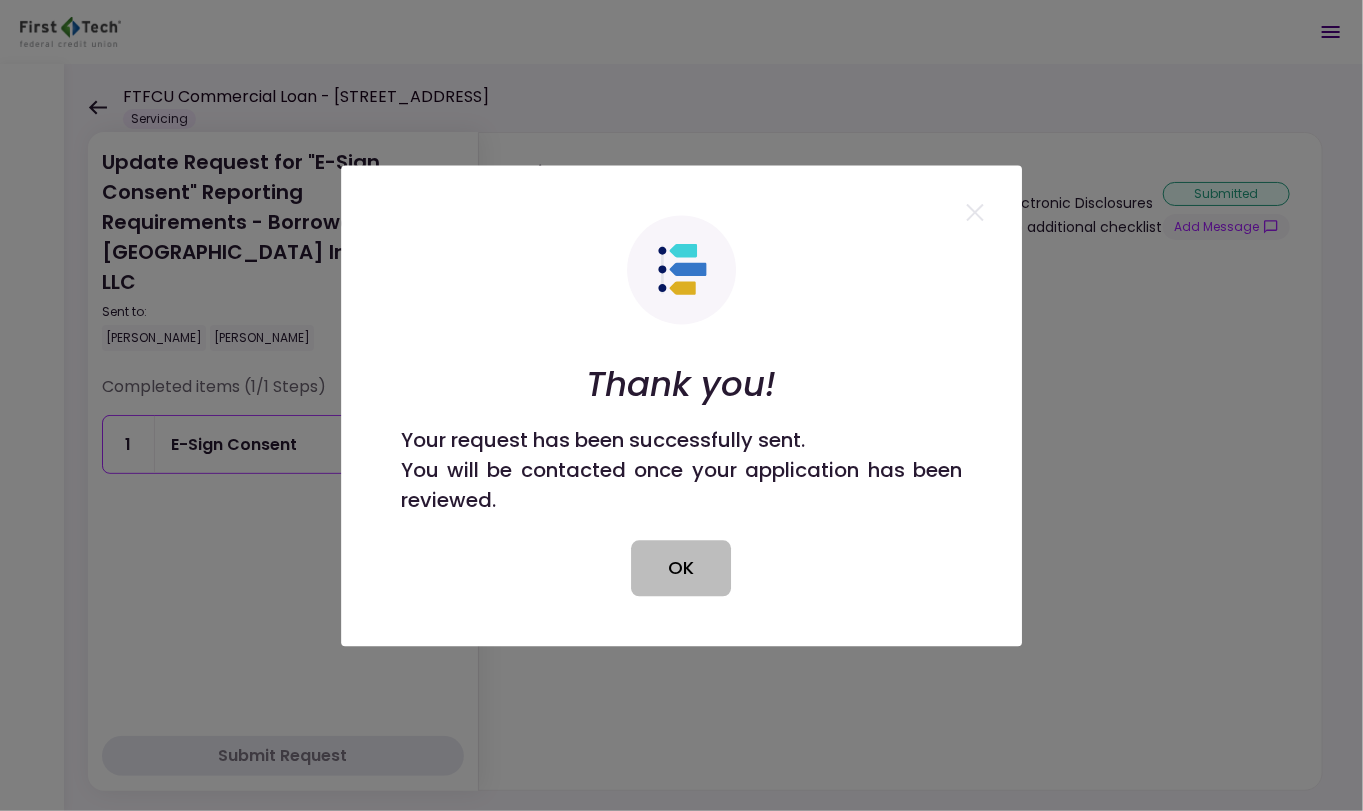 click on "OK" at bounding box center (682, 568) 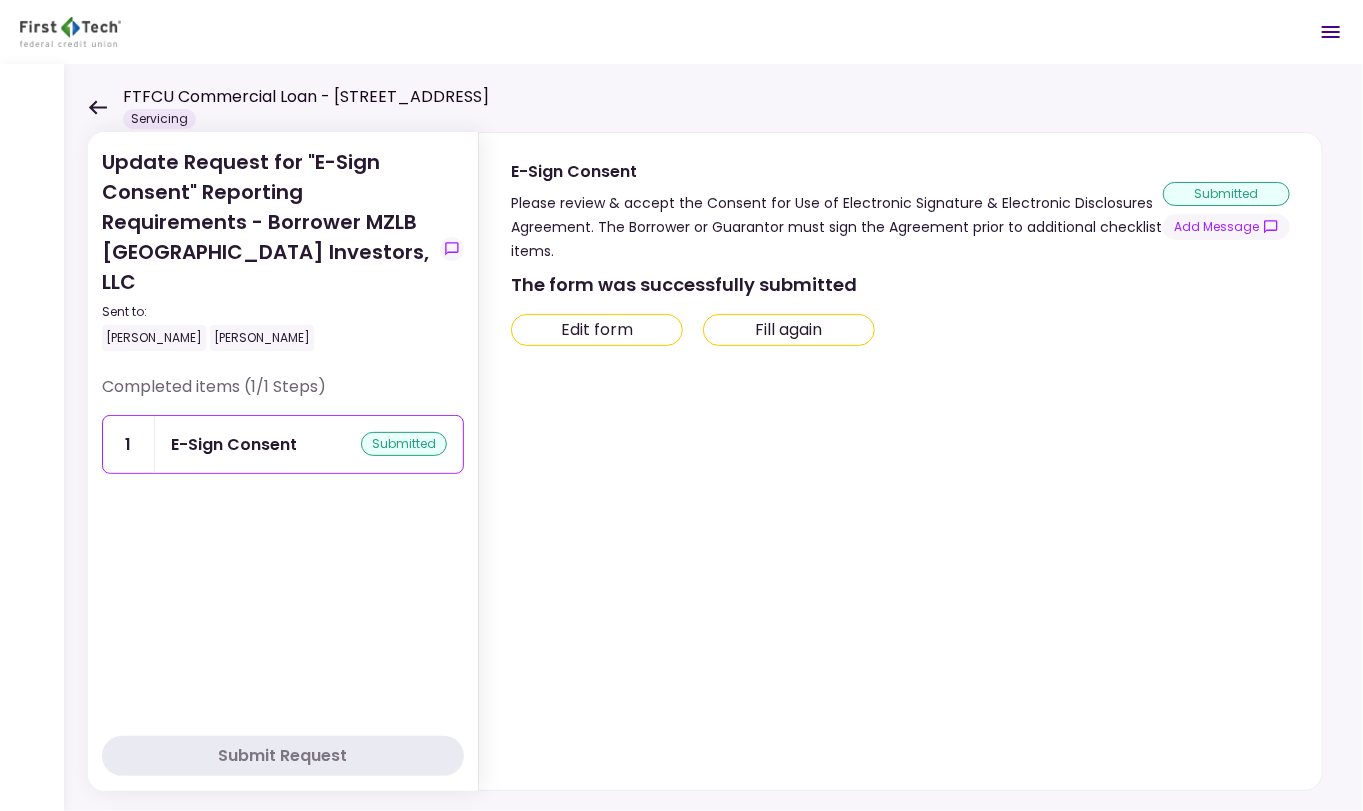click 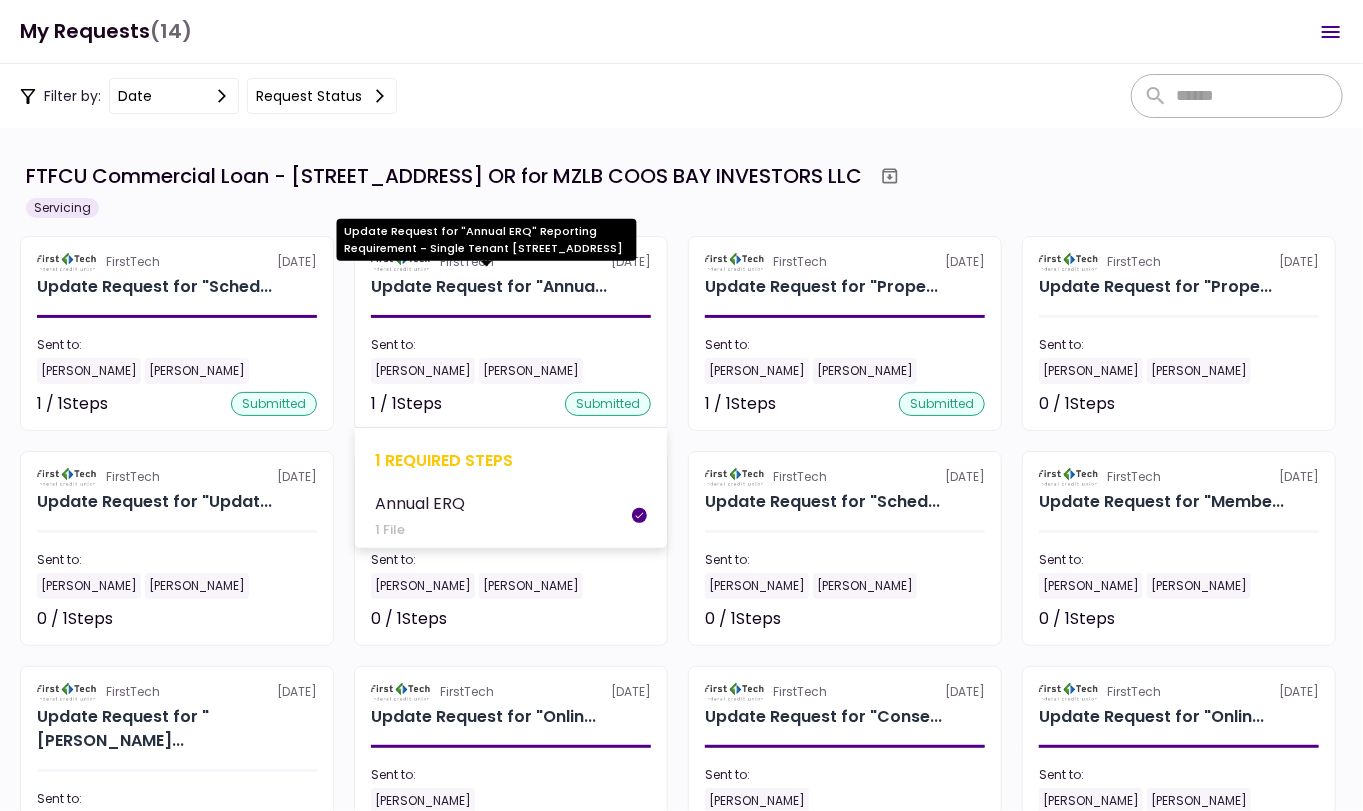 click on "Update Request for "Annua..." at bounding box center (489, 287) 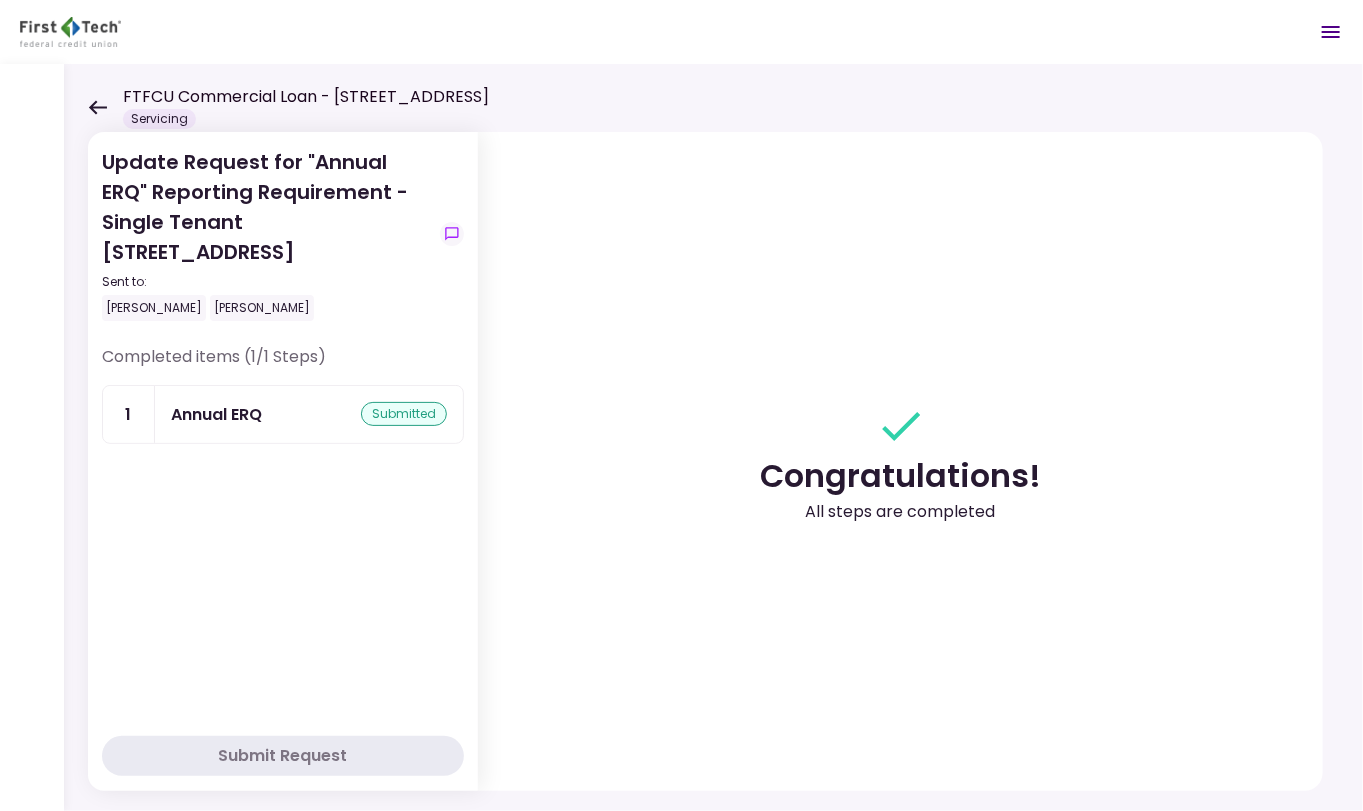 click 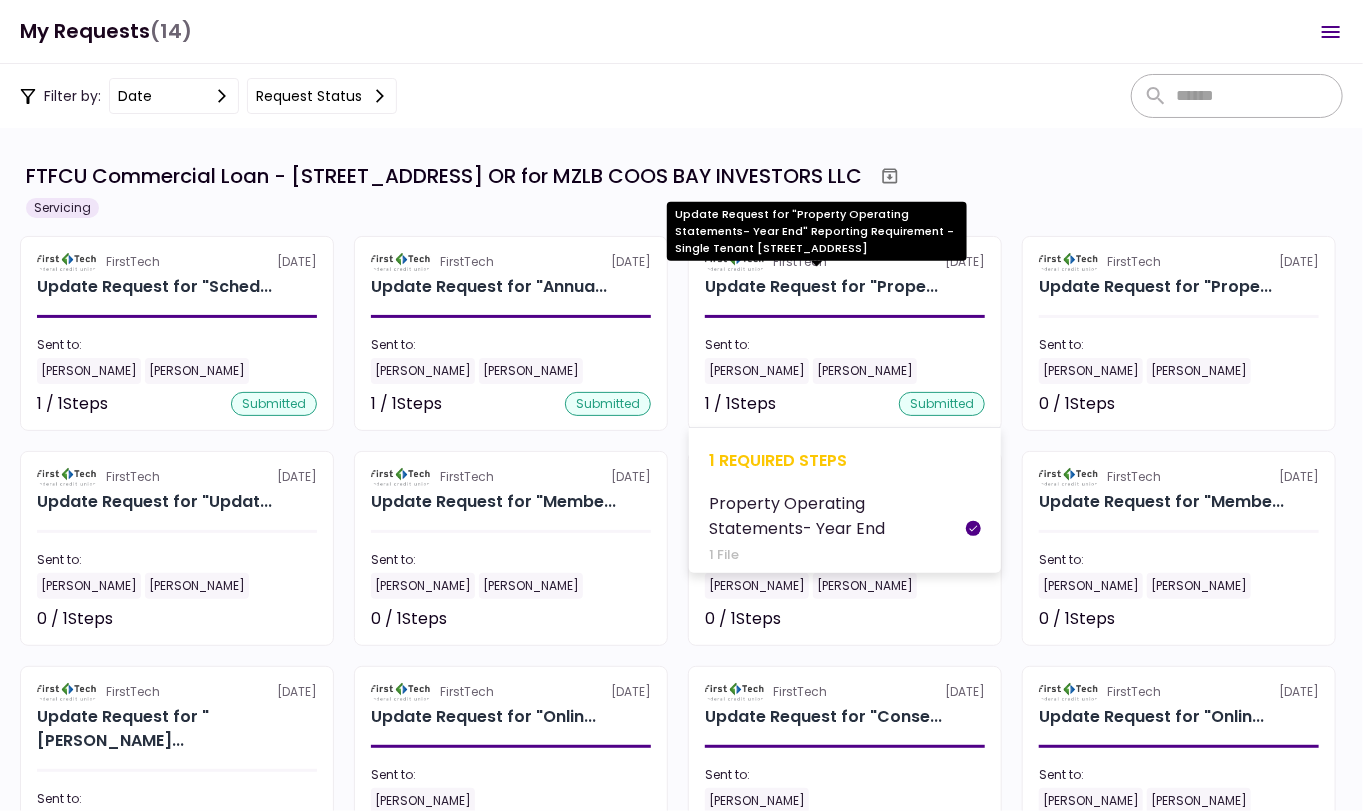 click on "Update Request for "Prope..." at bounding box center (821, 287) 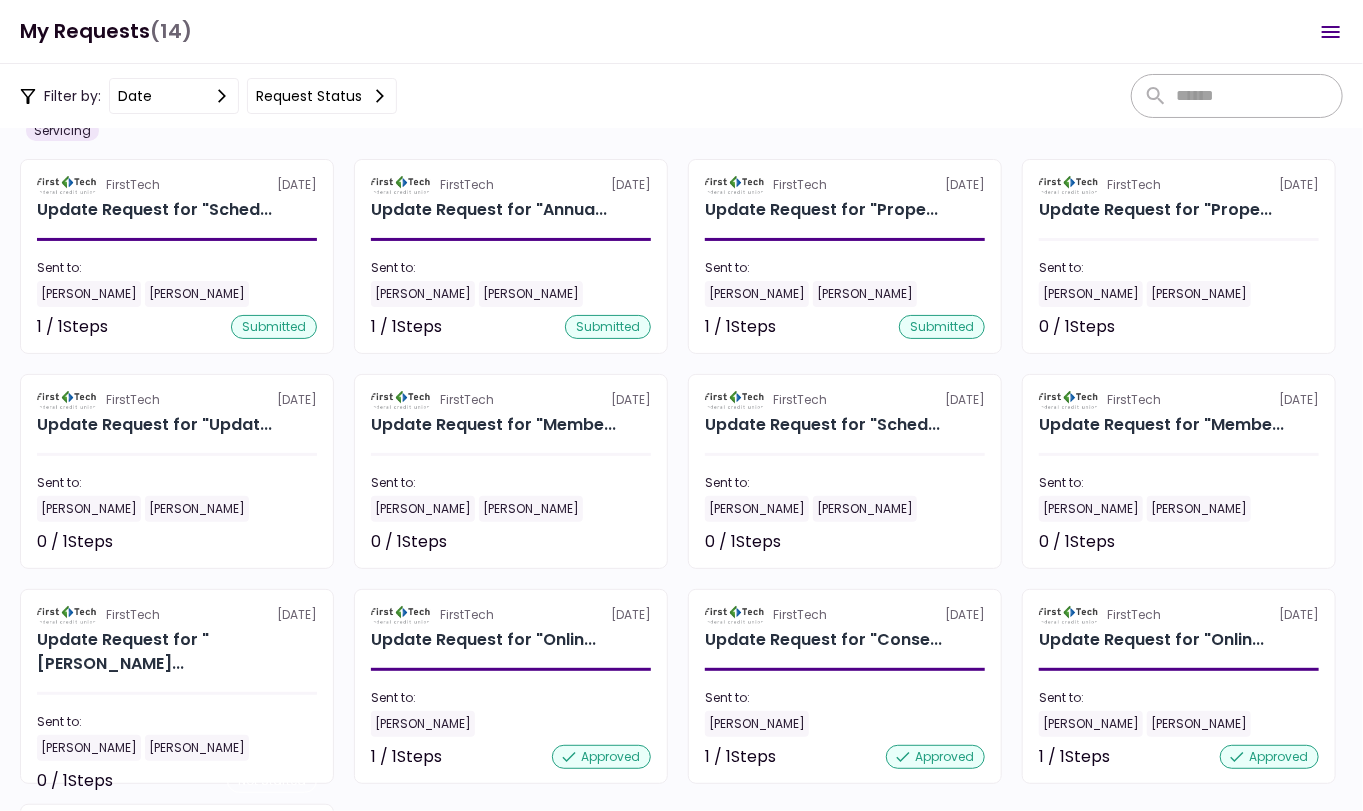 scroll, scrollTop: 72, scrollLeft: 0, axis: vertical 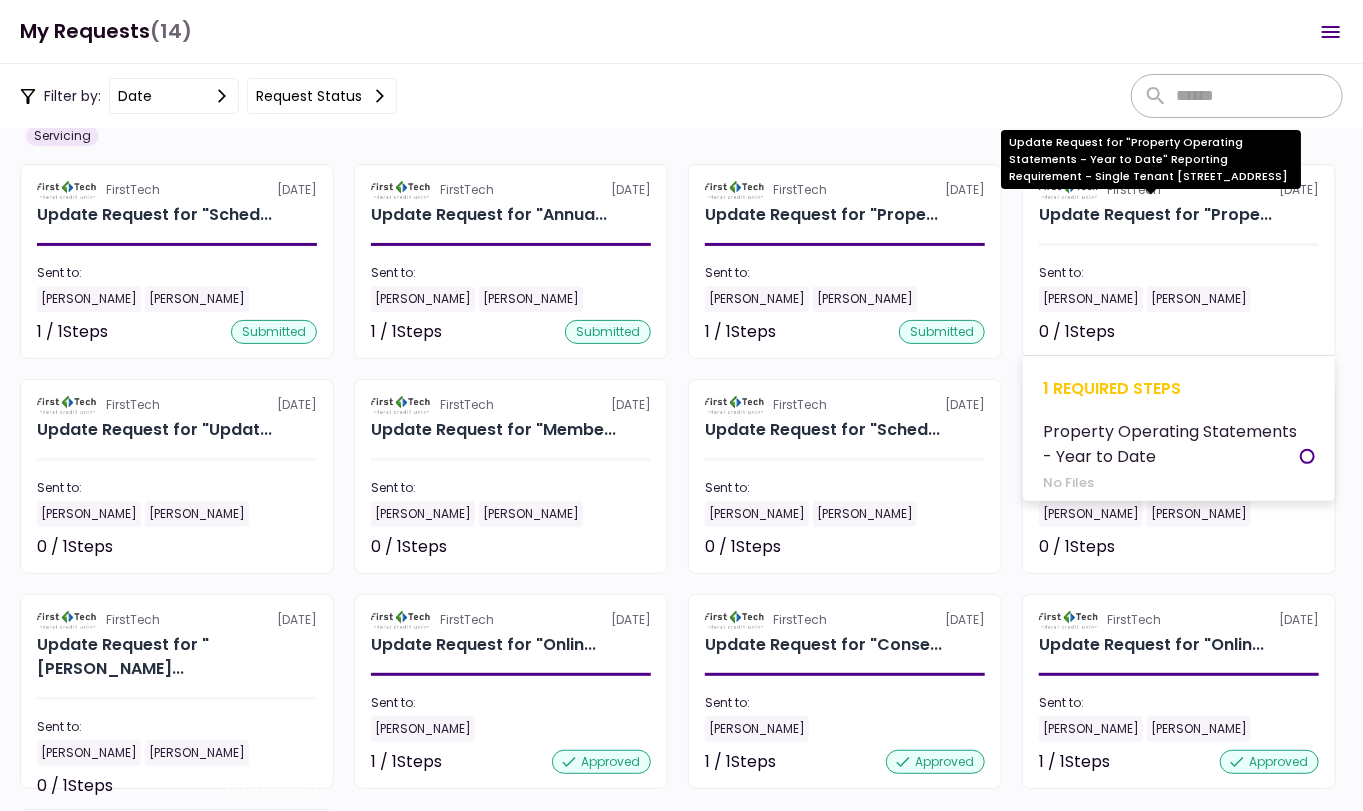 click on "Update Request for "Prope..." at bounding box center (1155, 215) 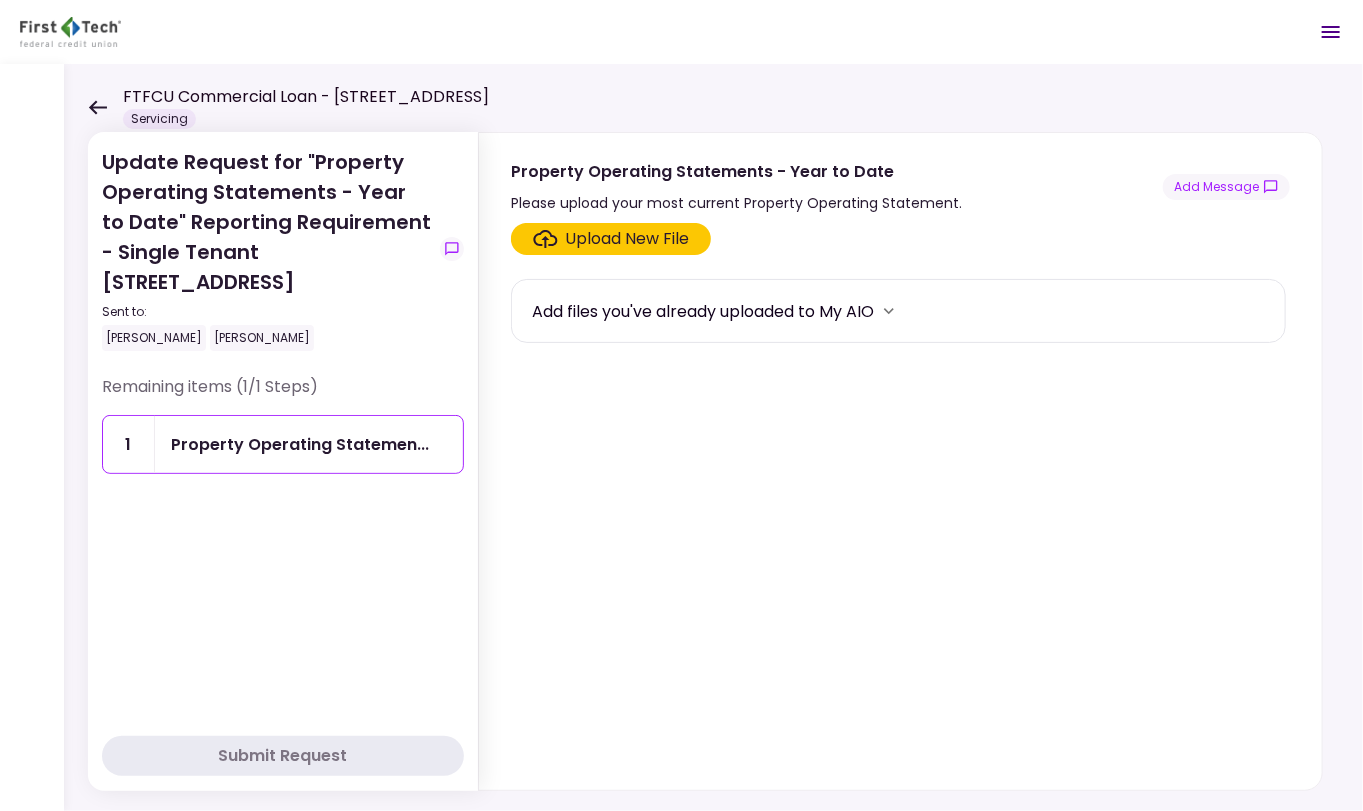 click on "Upload New File" at bounding box center [628, 239] 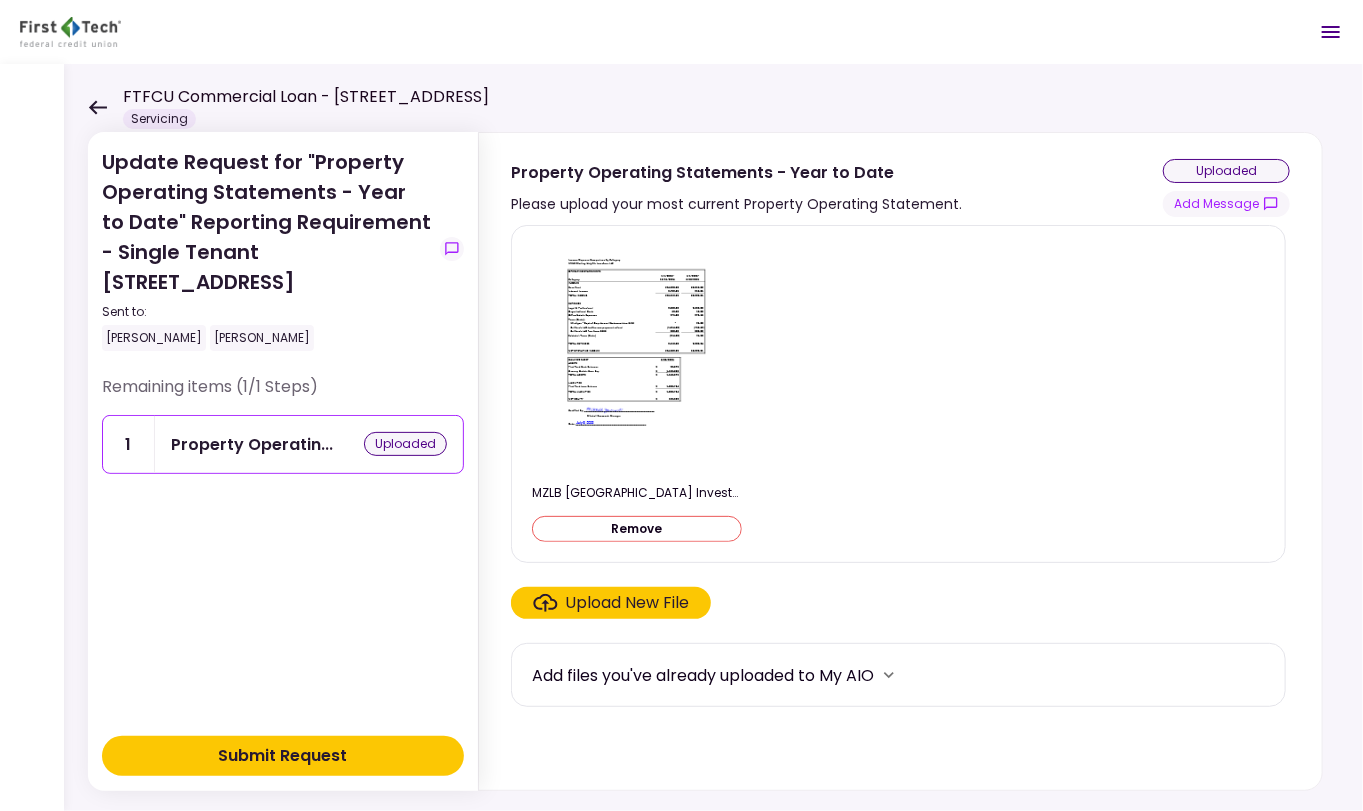 click on "Upload New File" at bounding box center [628, 603] 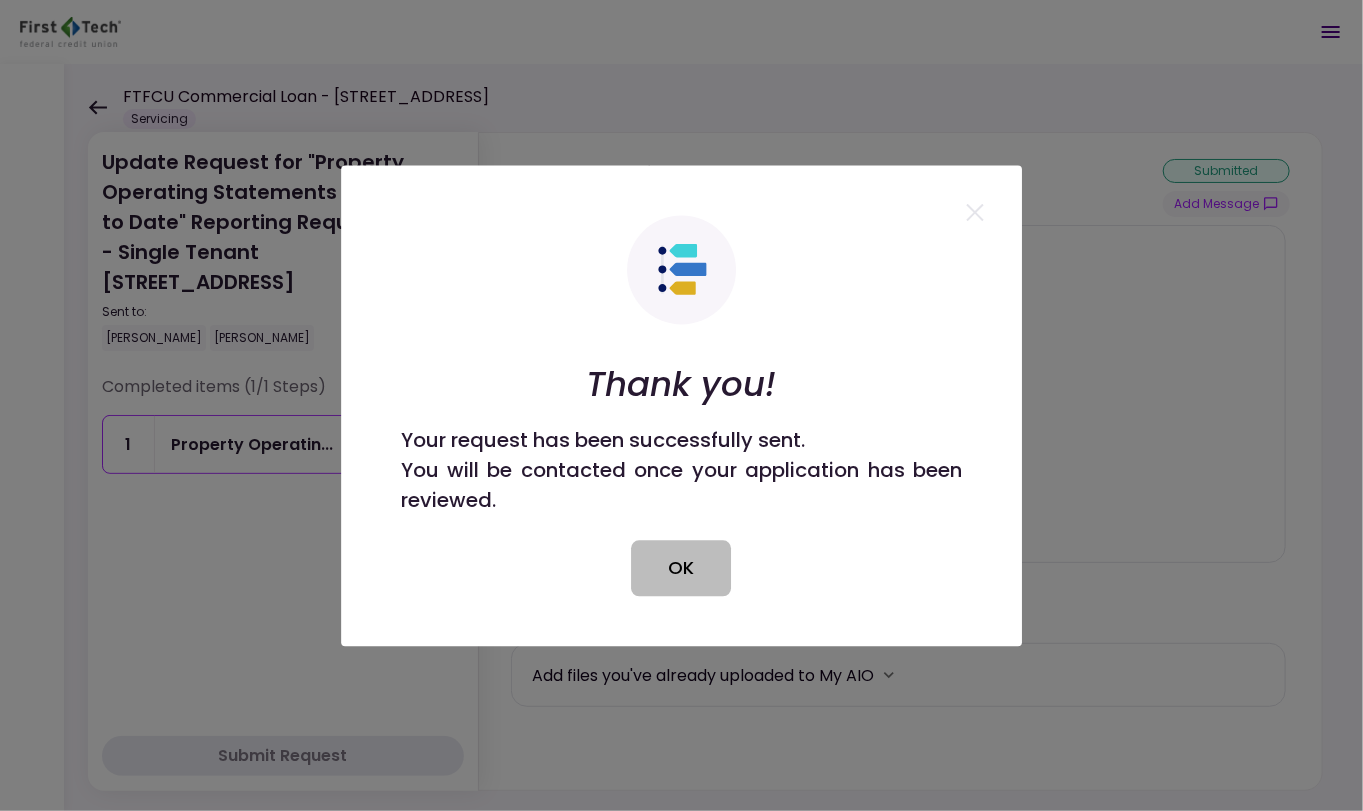 click on "OK" at bounding box center (682, 568) 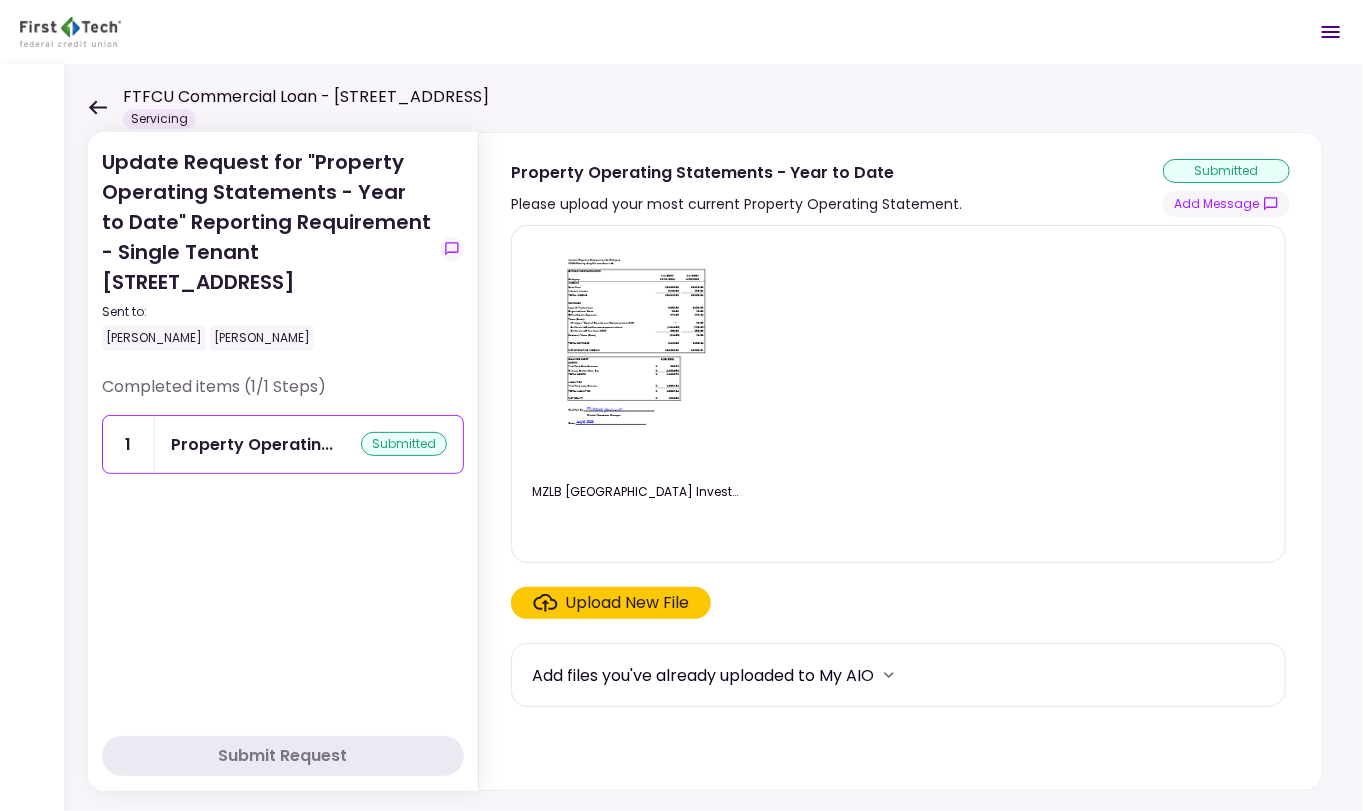 click 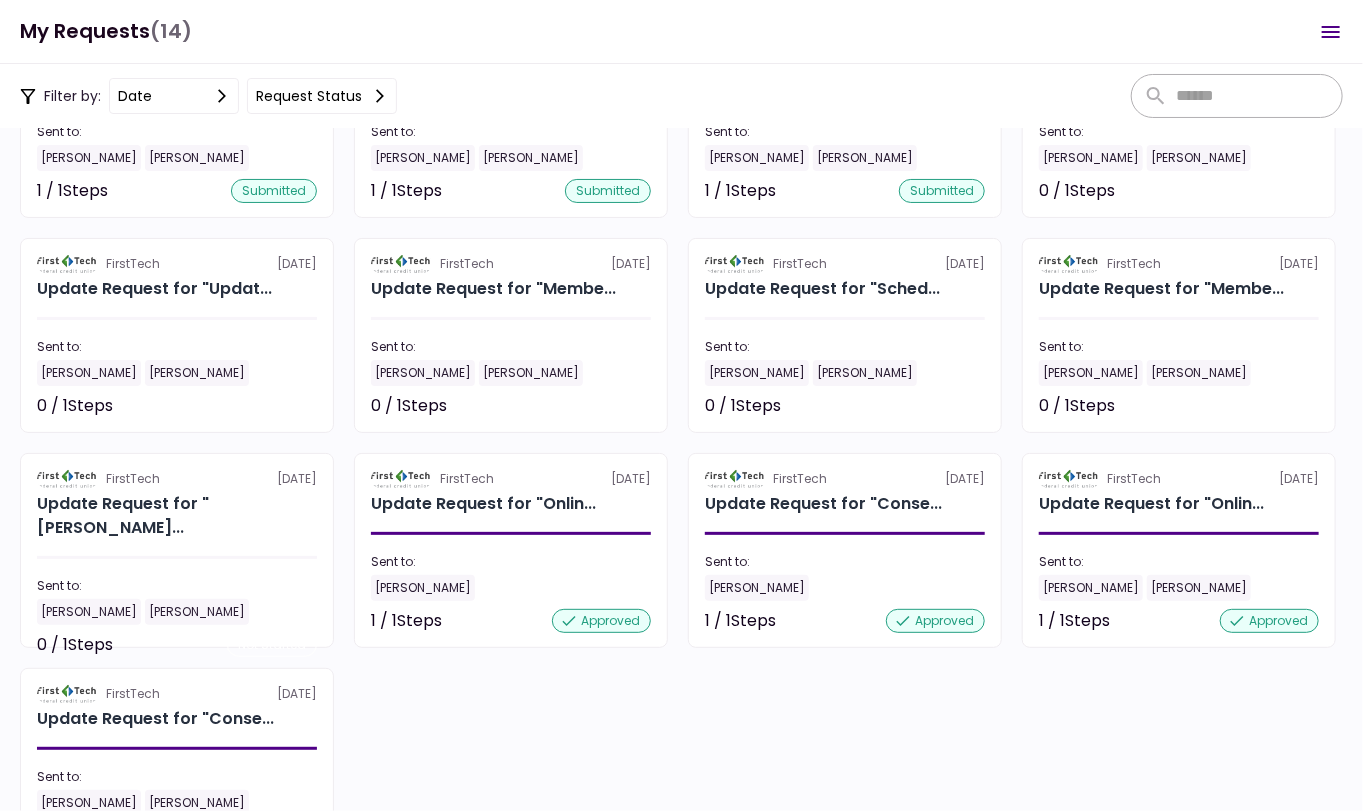 scroll, scrollTop: 211, scrollLeft: 0, axis: vertical 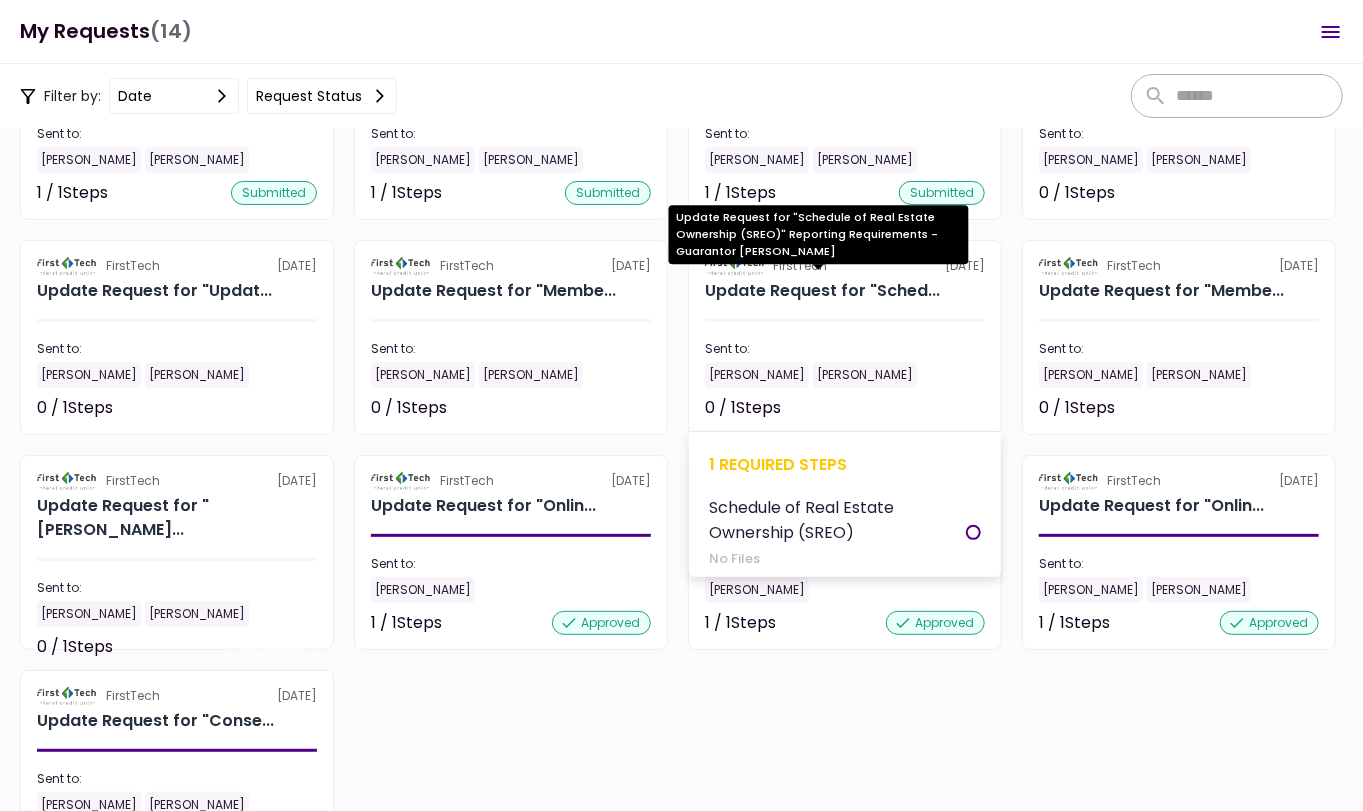 click on "Update Request for "Sched..." at bounding box center [822, 291] 